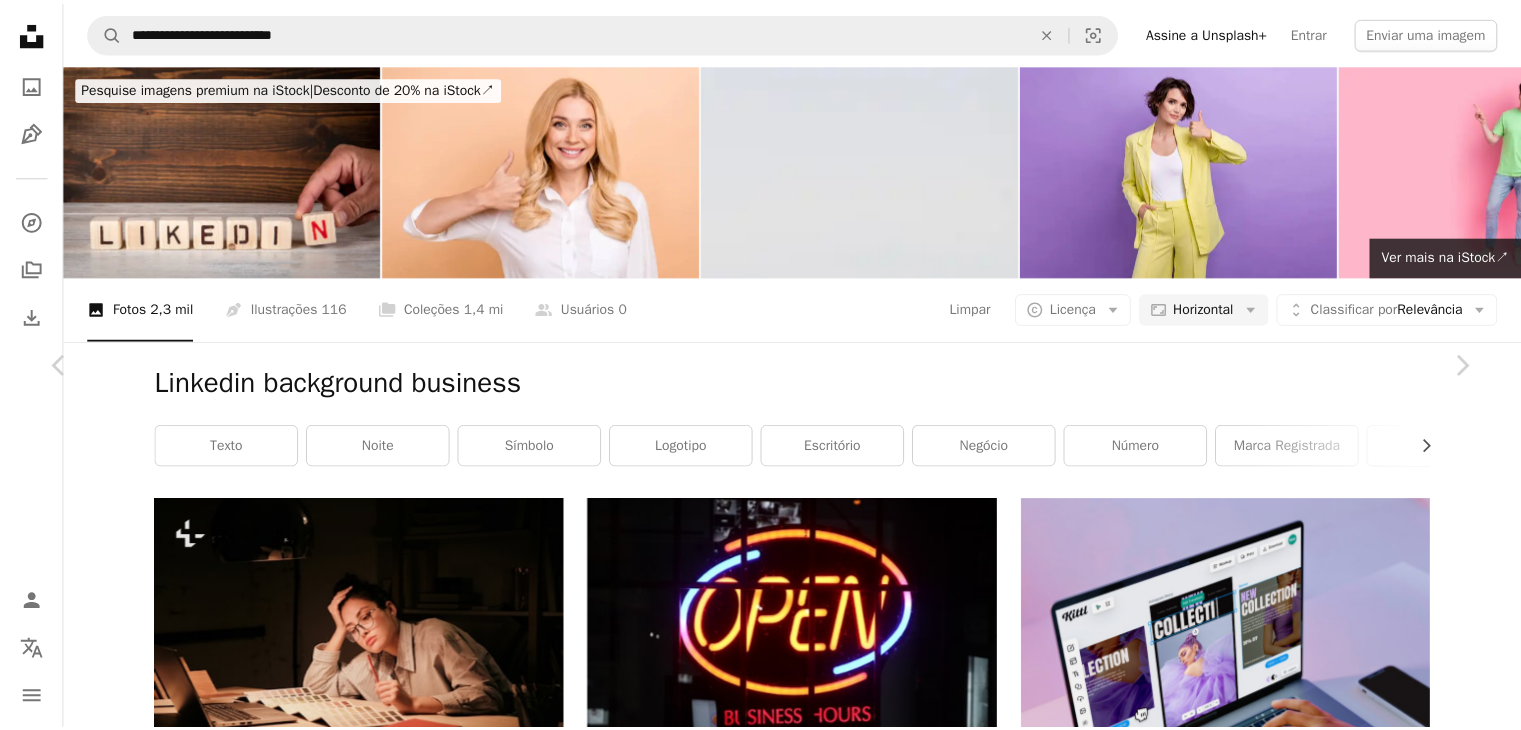 scroll, scrollTop: 44792, scrollLeft: 0, axis: vertical 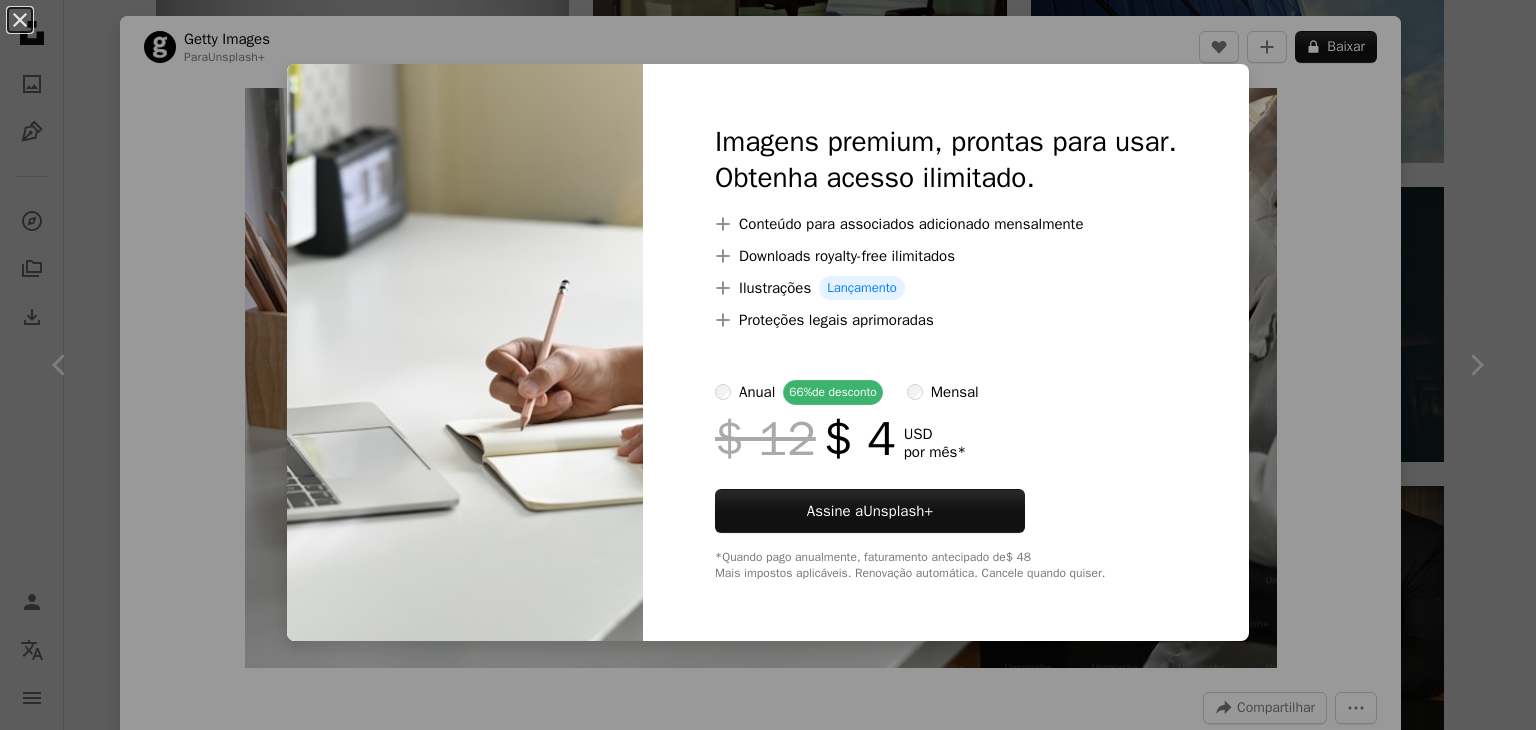 click on "An X shape Imagens premium, prontas para usar. Obtenha acesso ilimitado. A plus sign Conteúdo para associados adicionado mensalmente A plus sign Downloads royalty-free ilimitados A plus sign Ilustrações  Lançamento A plus sign Proteções legais aprimoradas anual 66%  de desconto mensal $ 12   $ 4 USD por mês * Assine a  Unsplash+ *Quando pago anualmente, faturamento antecipado de  $ 48 Mais impostos aplicáveis. Renovação automática. Cancele quando quiser." at bounding box center [768, 365] 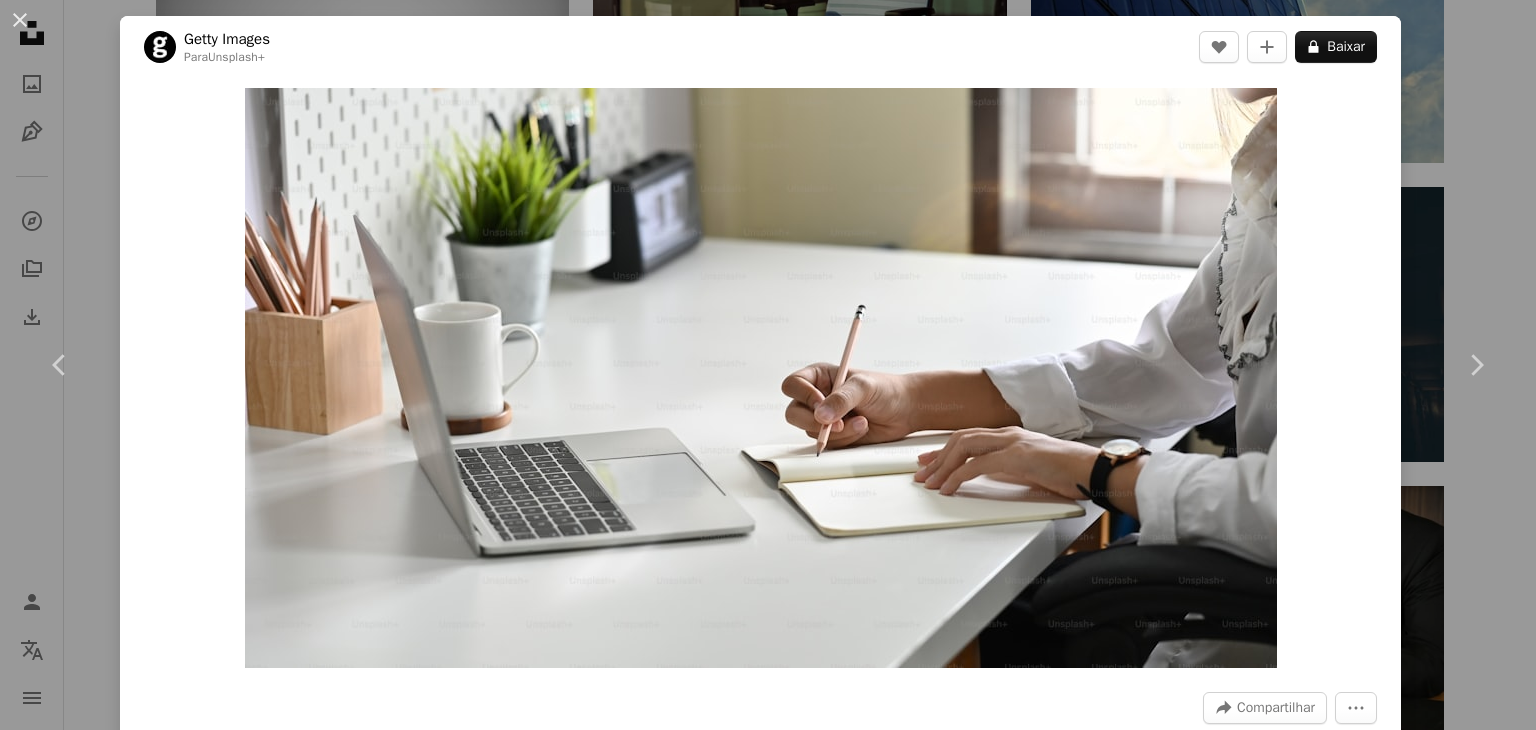 click on "An X shape Chevron left Chevron right Getty Images Para Unsplash+ A heart A plus sign A lock Baixar Zoom in A forward-right arrow Compartilhar More Actions Calendar outlined Publicada em 24 de agosto de 2022 Safety Com a Licença da Unsplash+ escritório Tecnologia povo computador mulher Equipe mesa Trabalhando Internet relaxamento jornalista modelo usando laptop negócios corporativos namoro online novos negócios Vida roupas casuais roupa de negócios cinza Fundos de tela em HD Desta série Plus sign for Unsplash+ Imagens relacionadas Plus sign for Unsplash+ A heart A plus sign Getty Images Para Unsplash+ A lock Baixar Plus sign for Unsplash+ A heart A plus sign Getty Images Para Unsplash+ A lock Baixar Plus sign for Unsplash+ A heart A plus sign Getty Images Para Unsplash+ A lock Baixar Plus sign for Unsplash+ A heart A plus sign Getty Images Para Unsplash+ A lock Baixar Plus sign for Unsplash+ A heart A plus sign Getty Images Para Unsplash+ A lock Baixar Plus sign for Unsplash+ A heart A plus sign" at bounding box center [768, 365] 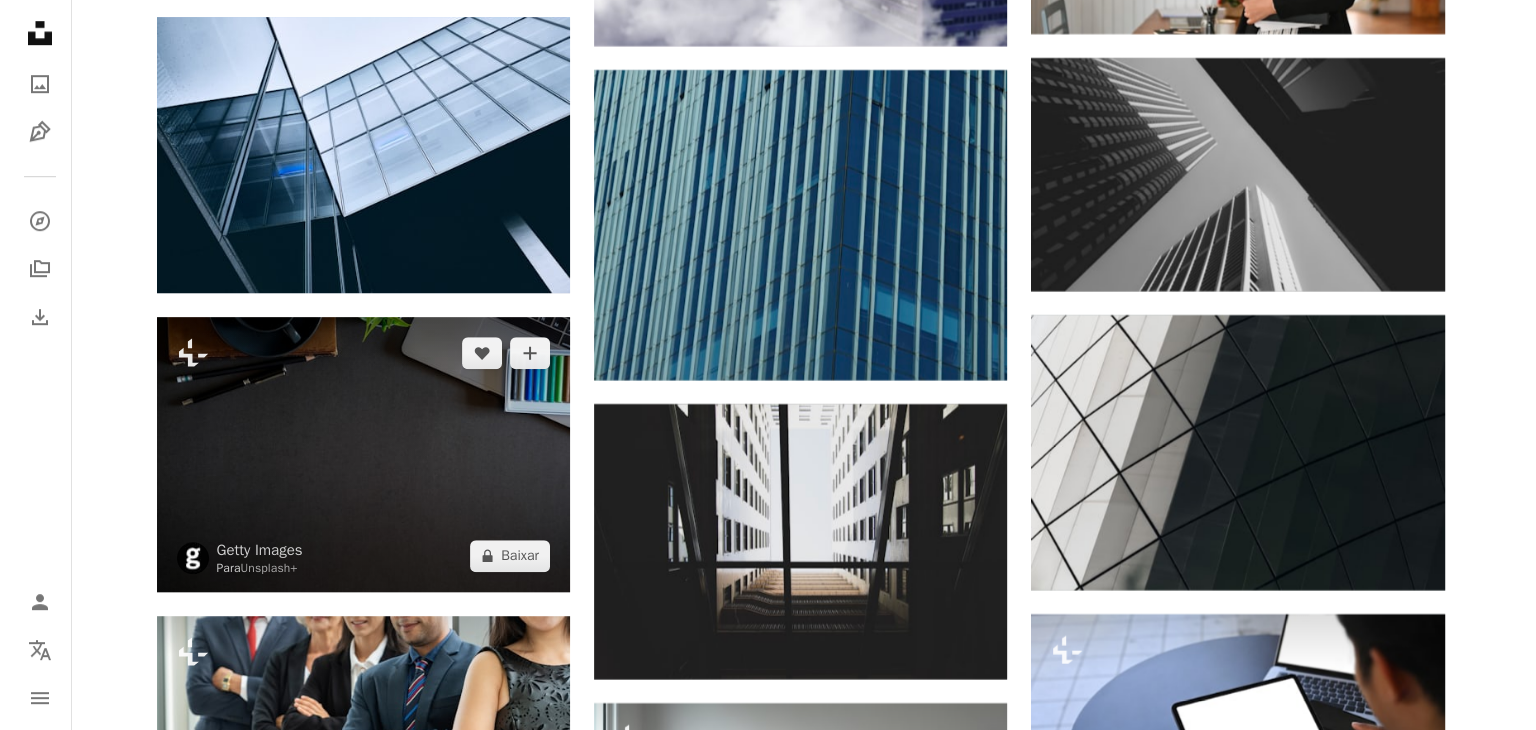 scroll, scrollTop: 46992, scrollLeft: 0, axis: vertical 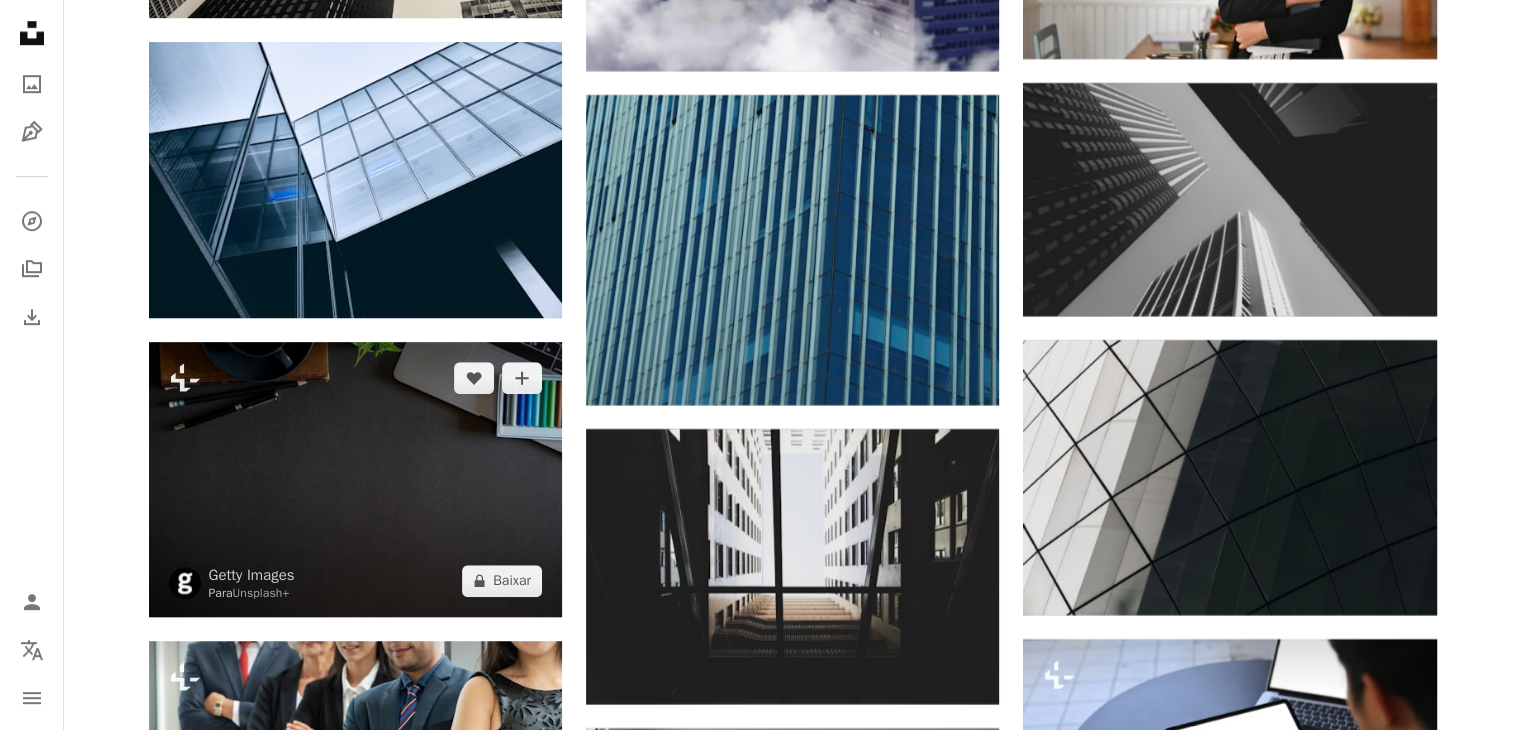 click at bounding box center [355, 479] 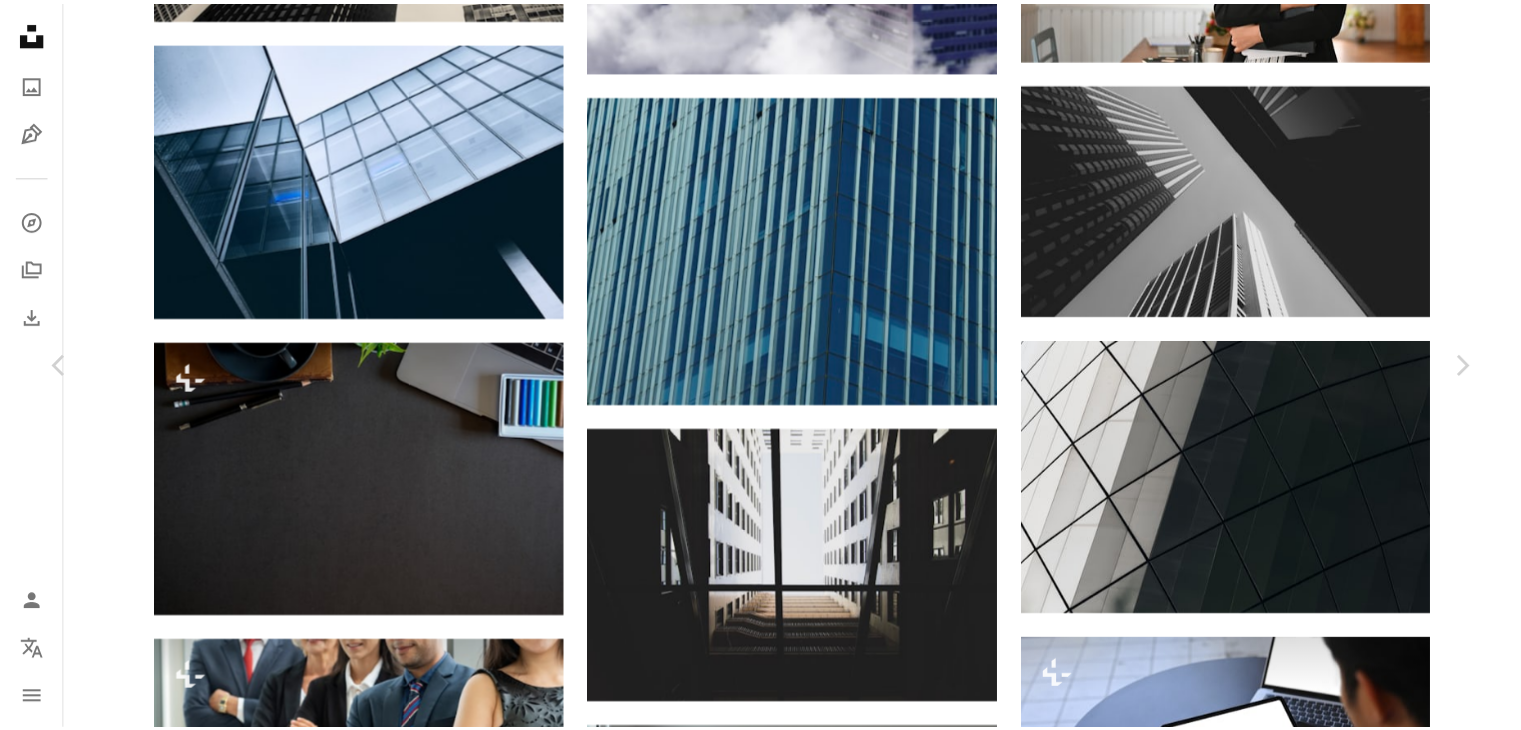 scroll, scrollTop: 500, scrollLeft: 0, axis: vertical 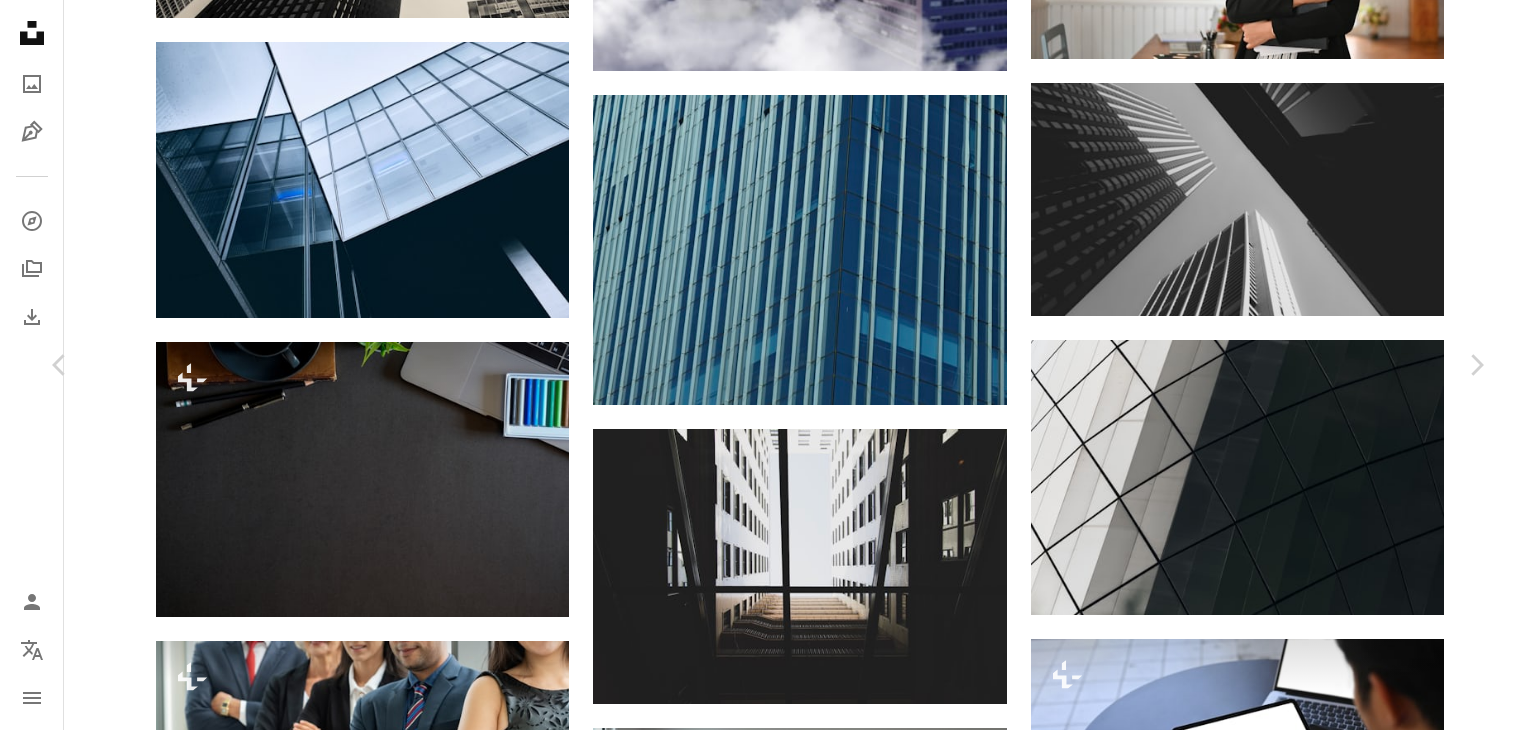 click on "[DATE]" at bounding box center (768, 3890) 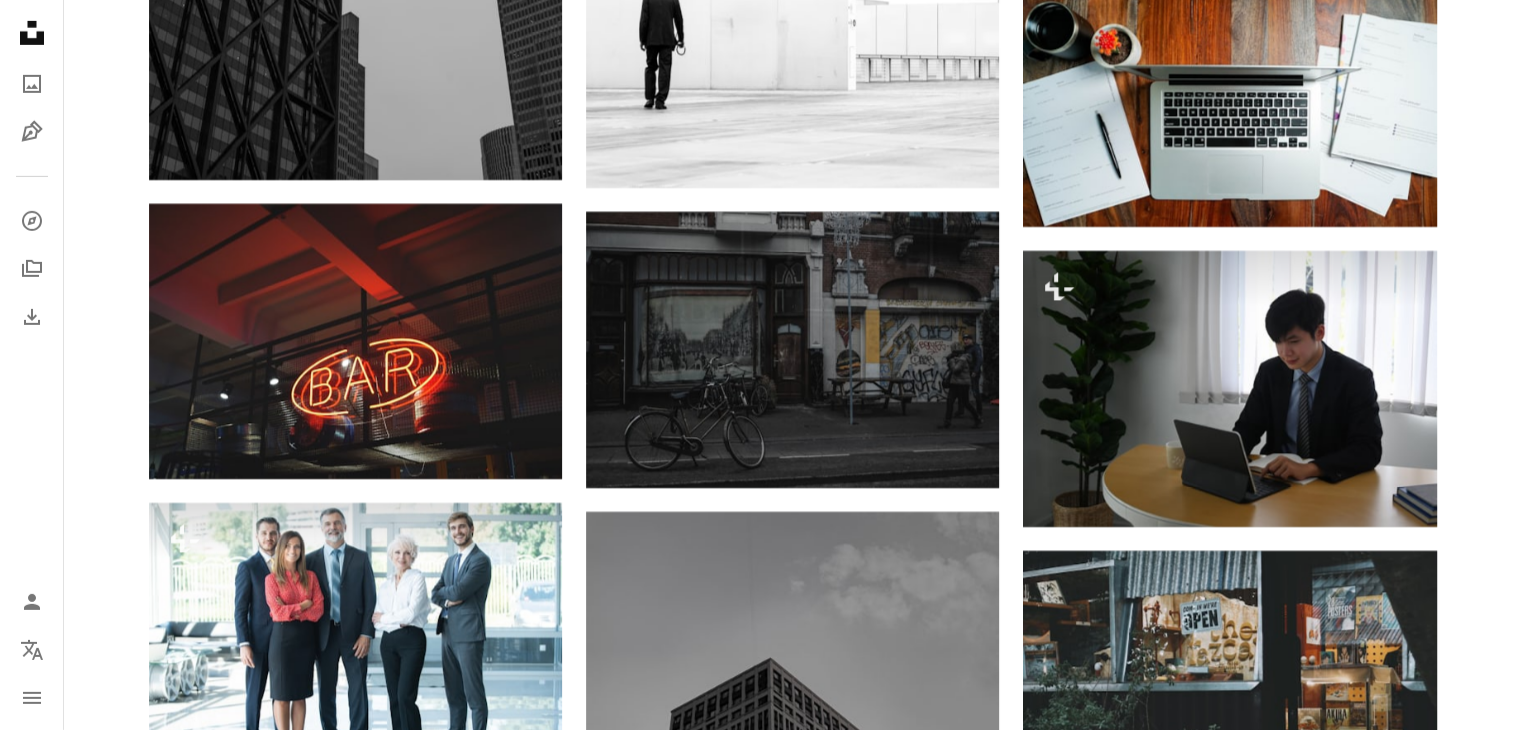 scroll, scrollTop: 0, scrollLeft: 0, axis: both 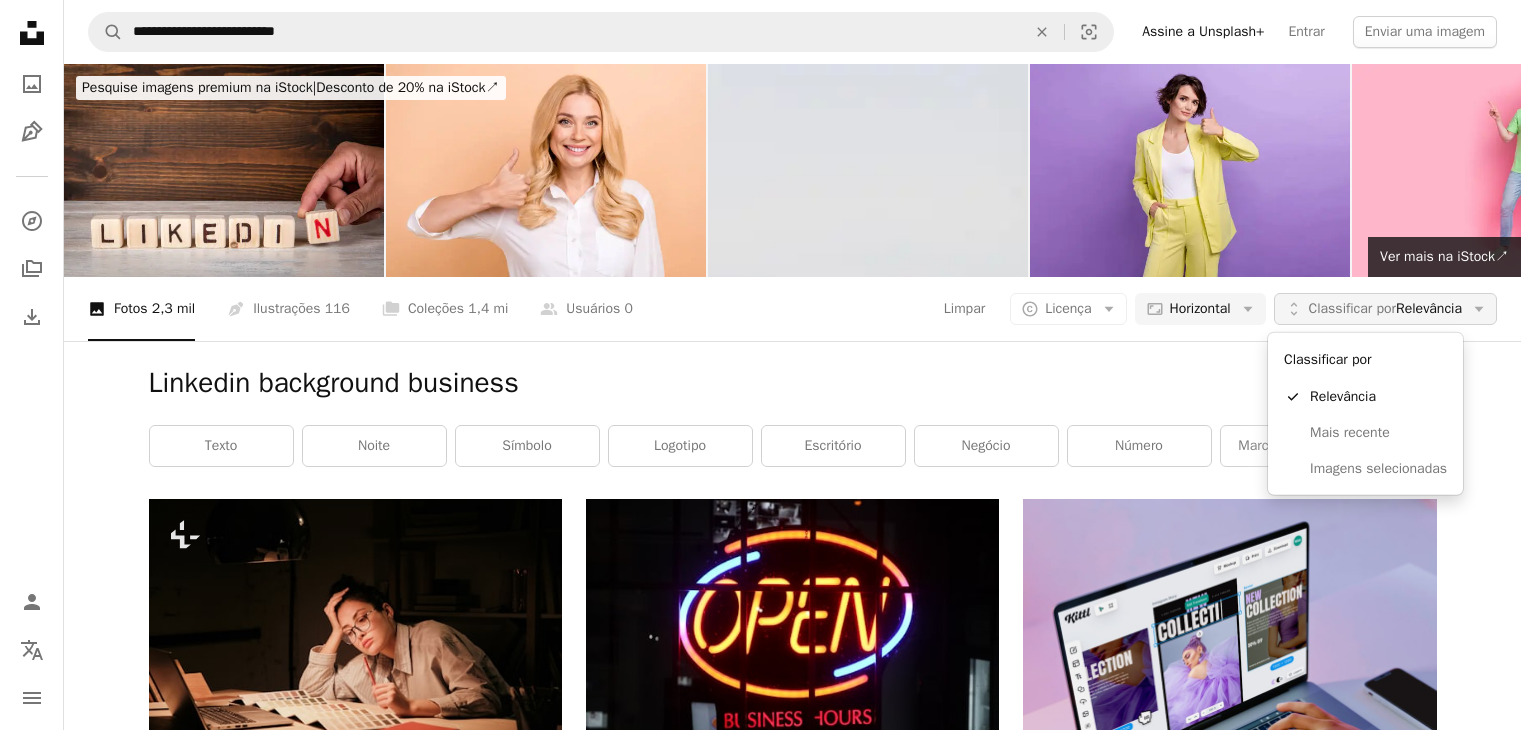 click on "Unfold Classificar por  Relevância Arrow down" at bounding box center (1385, 309) 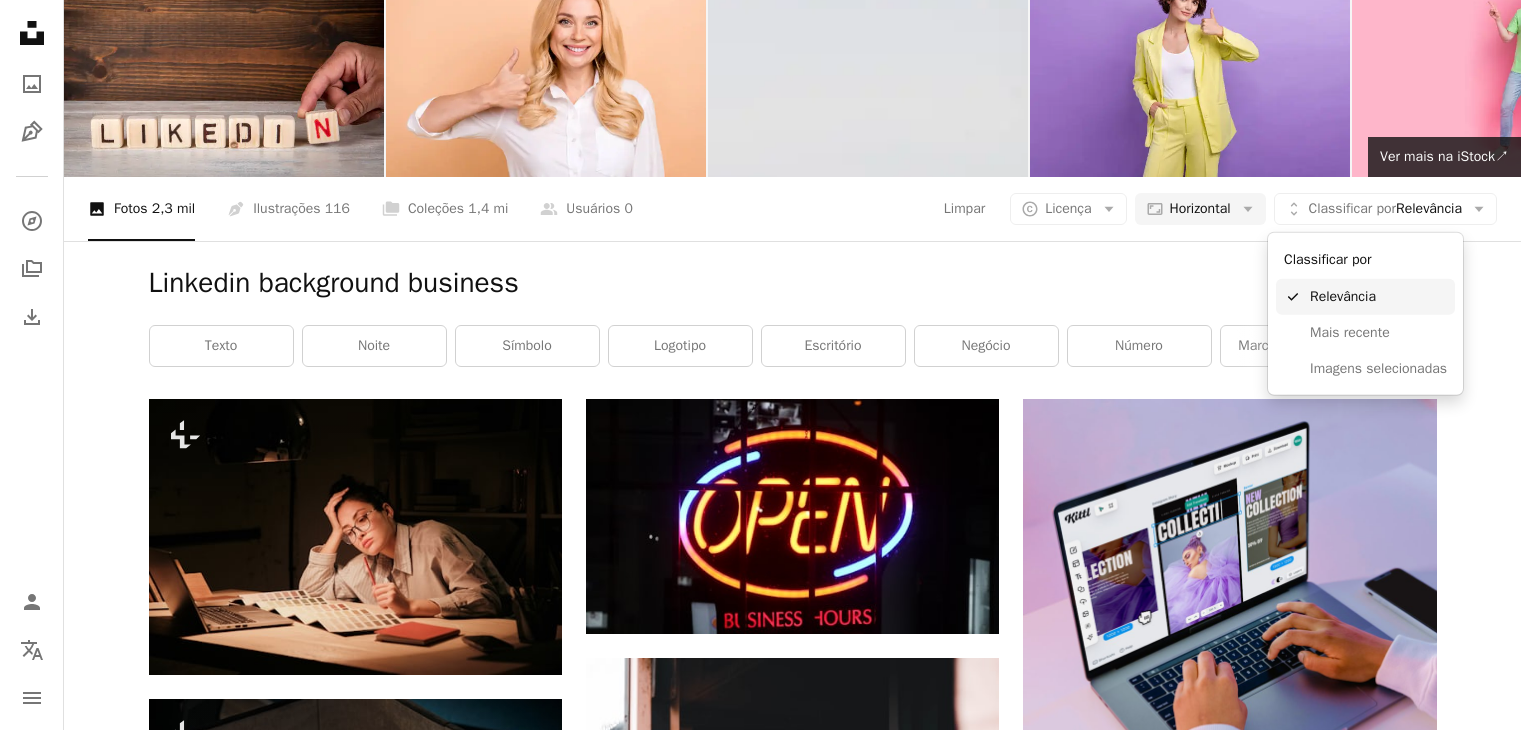 click on "Relevância" at bounding box center (1378, 297) 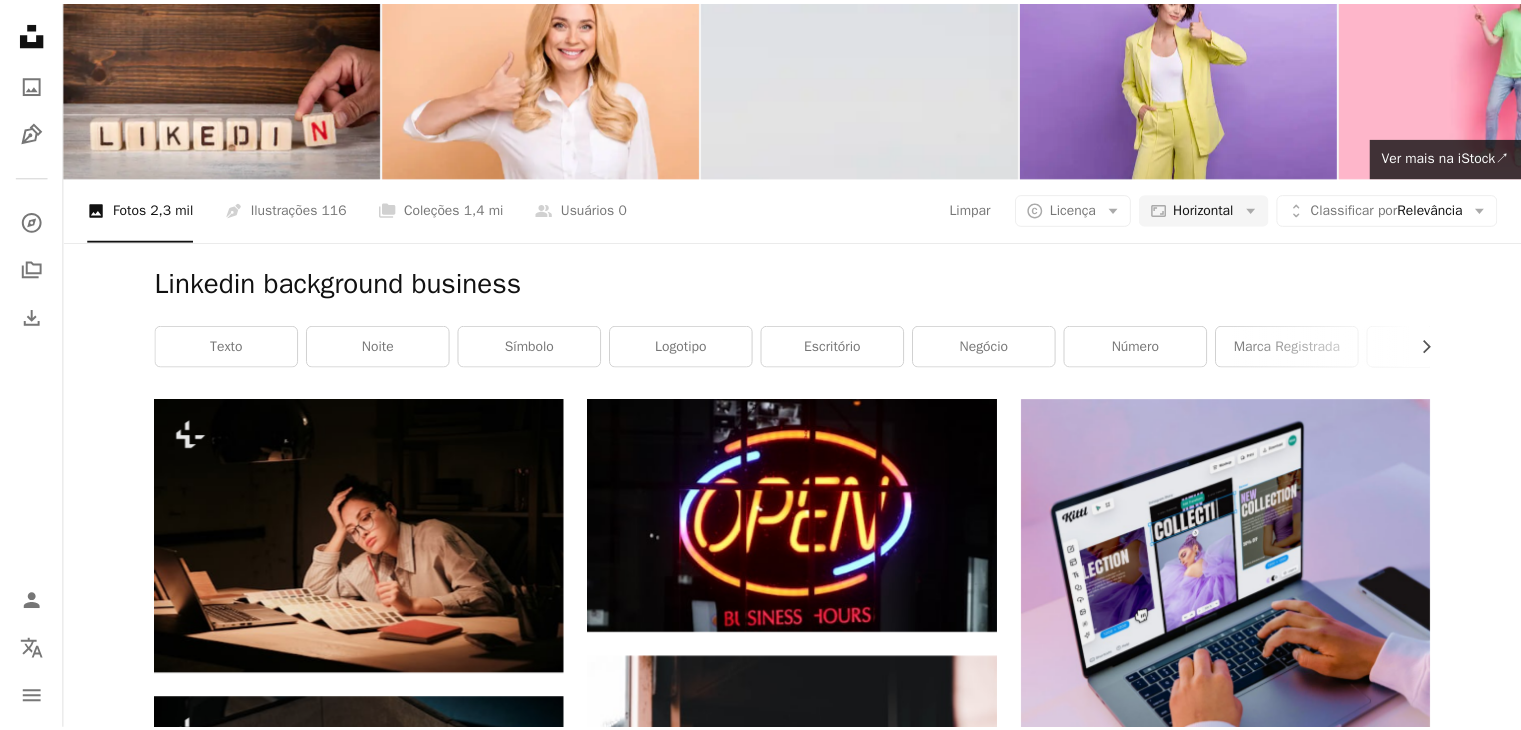 scroll, scrollTop: 100, scrollLeft: 0, axis: vertical 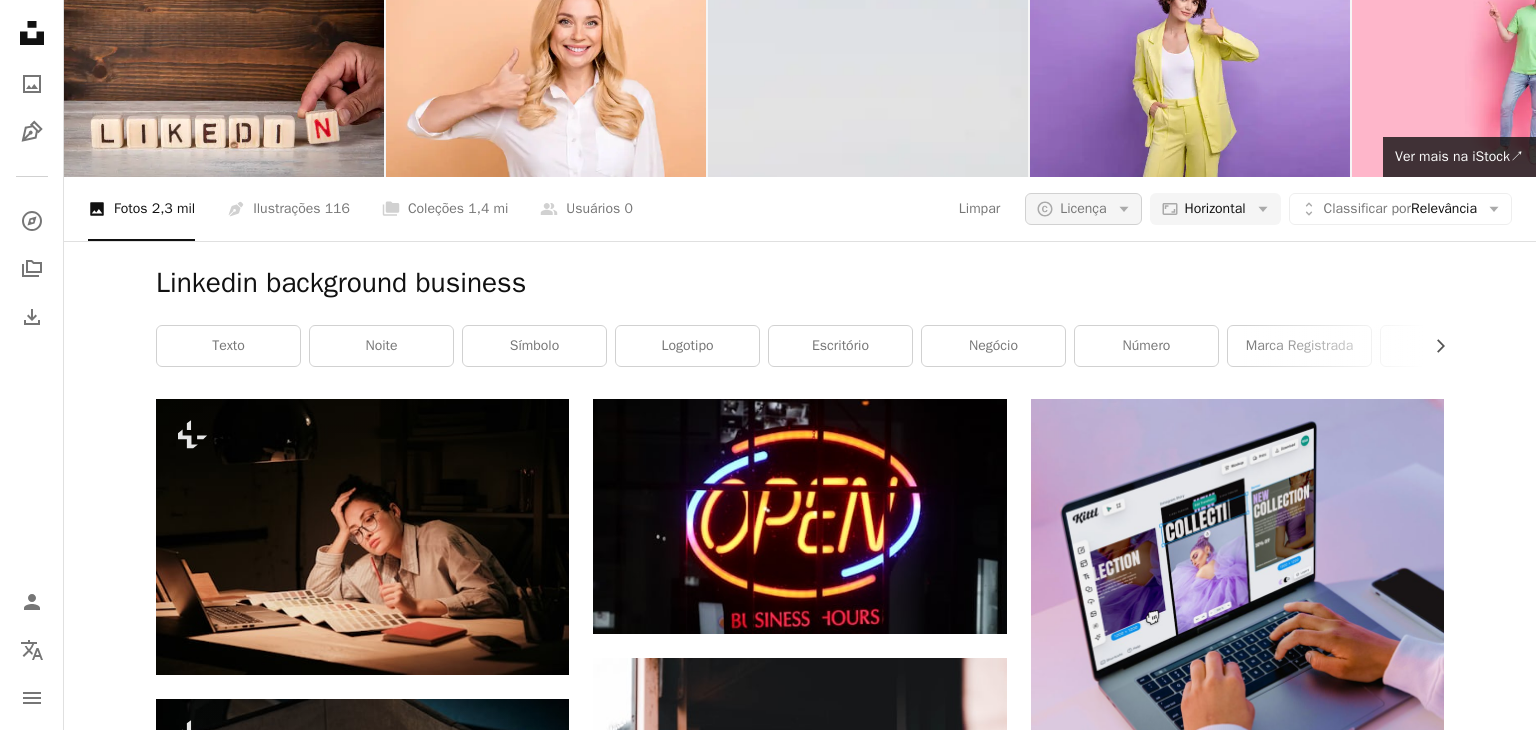 click on "Arrow down" 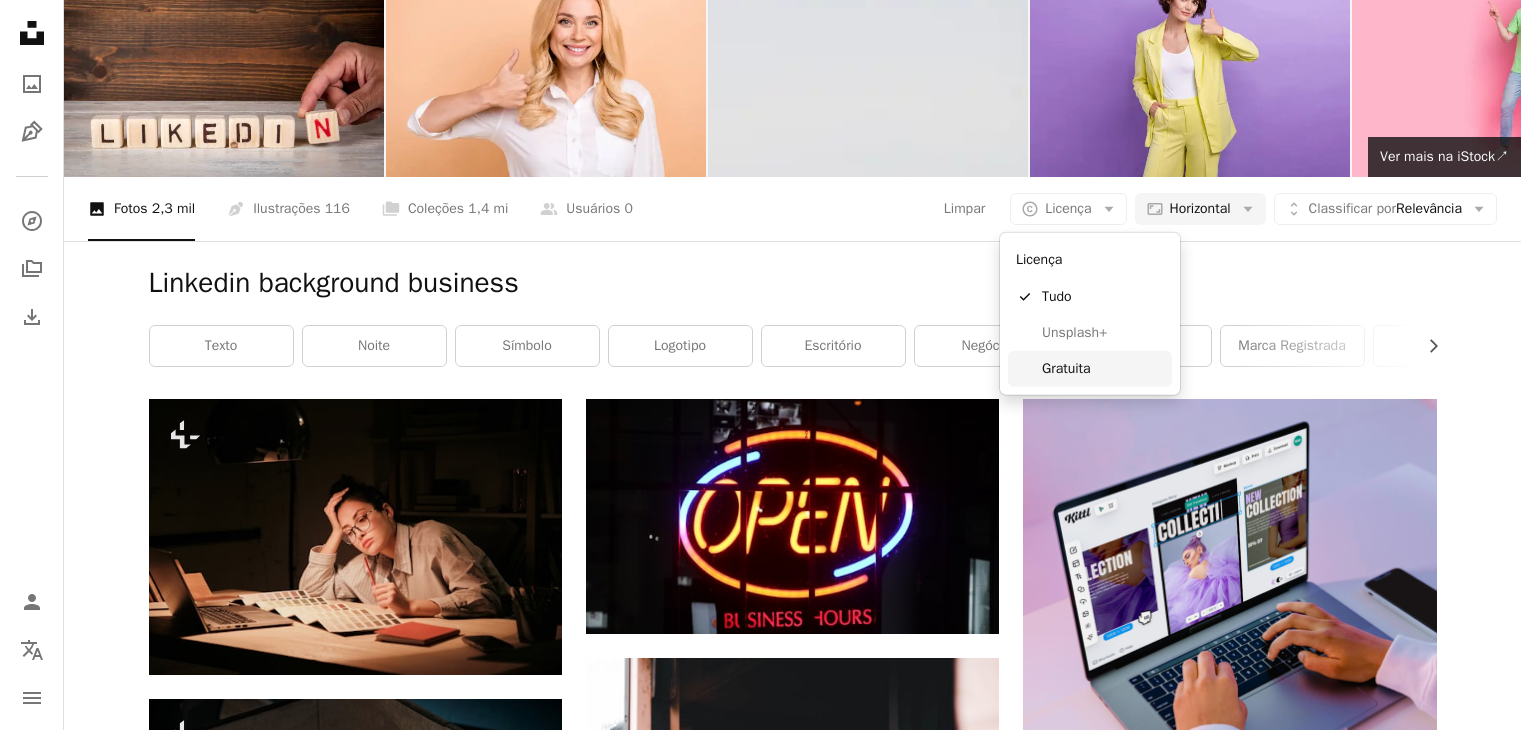 click on "Gratuita" at bounding box center (1090, 369) 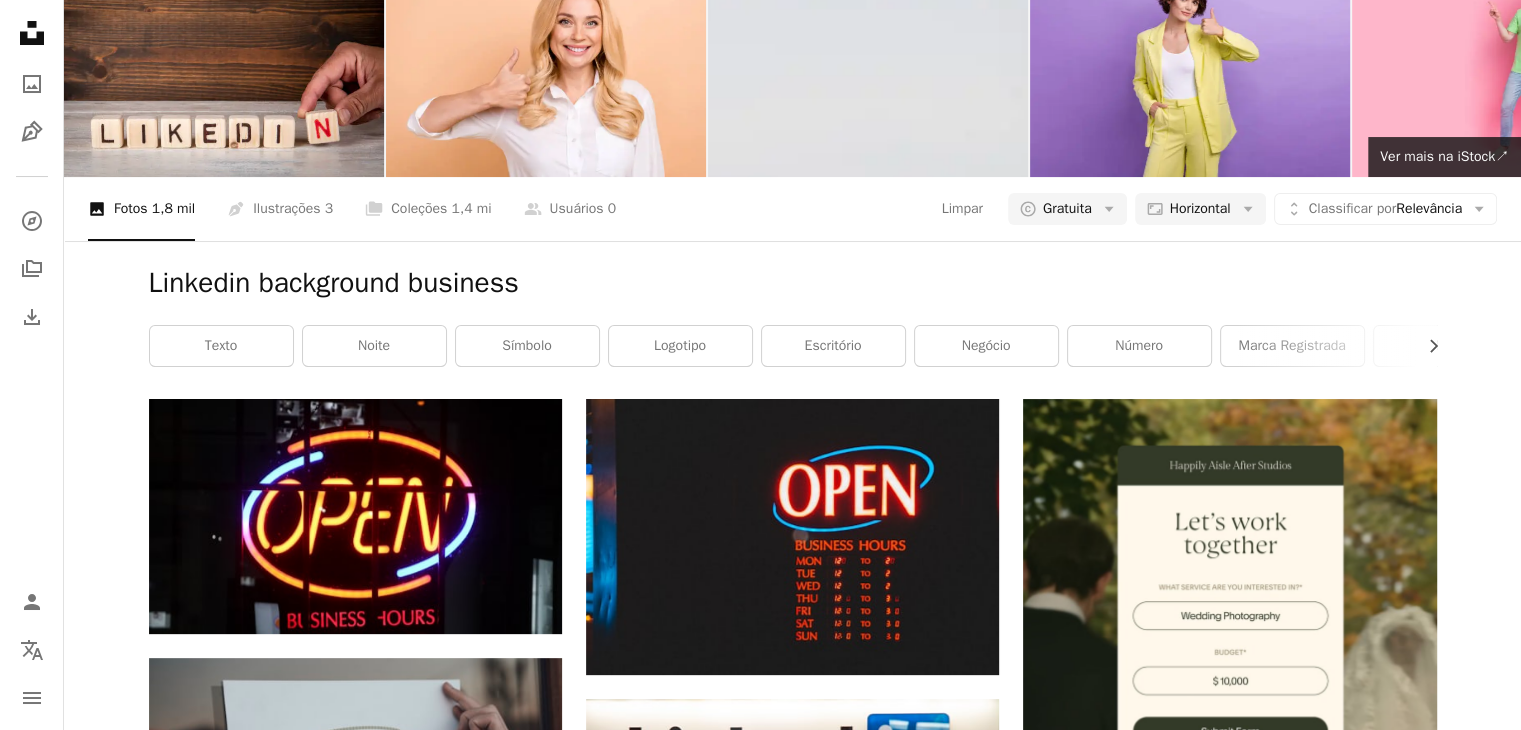 scroll, scrollTop: 25088, scrollLeft: 0, axis: vertical 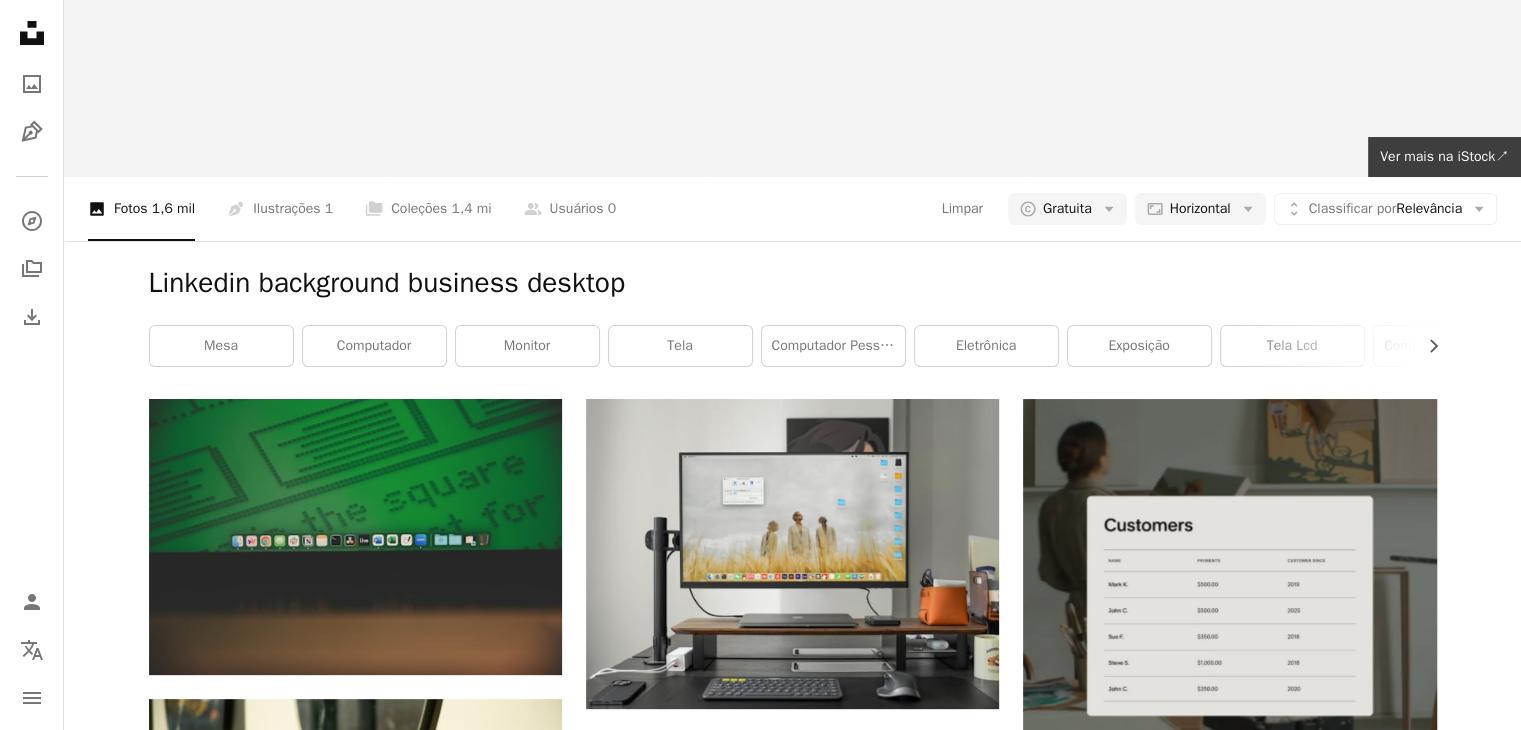 click on "Carregar mais" at bounding box center [793, 2940] 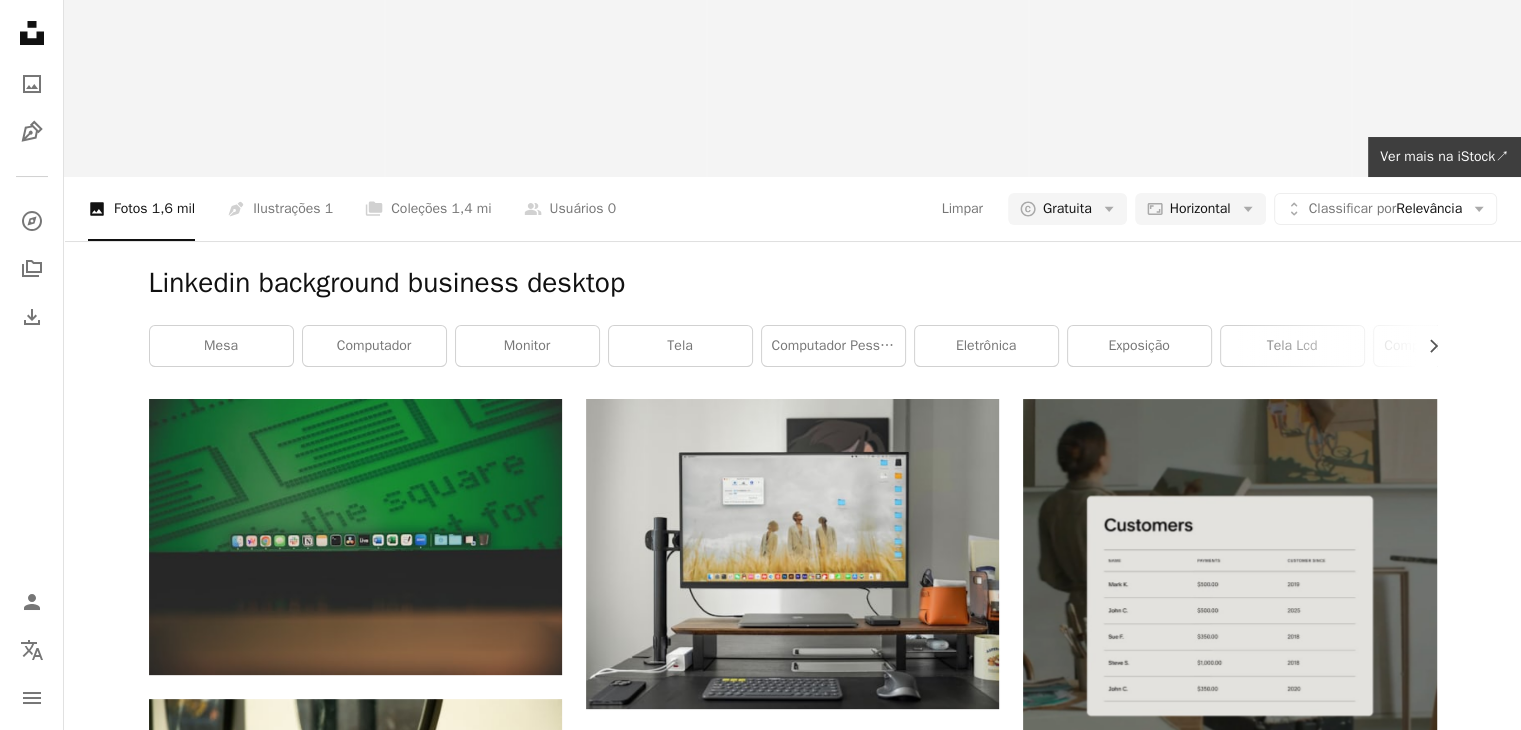 scroll, scrollTop: 9700, scrollLeft: 0, axis: vertical 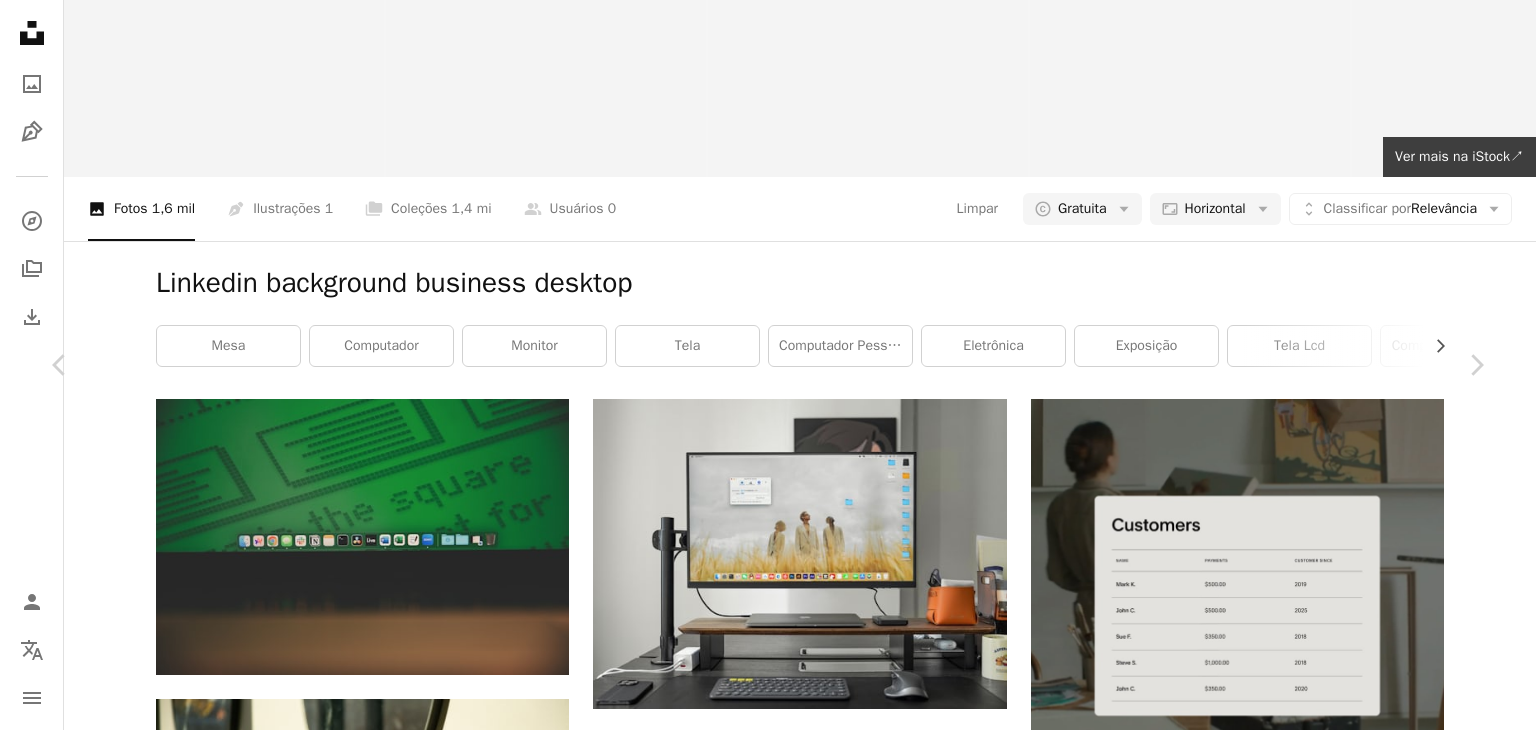 click on "Uma mesa com computador, teclado, mouse e outros itens foto – Imagem grátis sobre Escritório na Unsplash" at bounding box center [768, 49745] 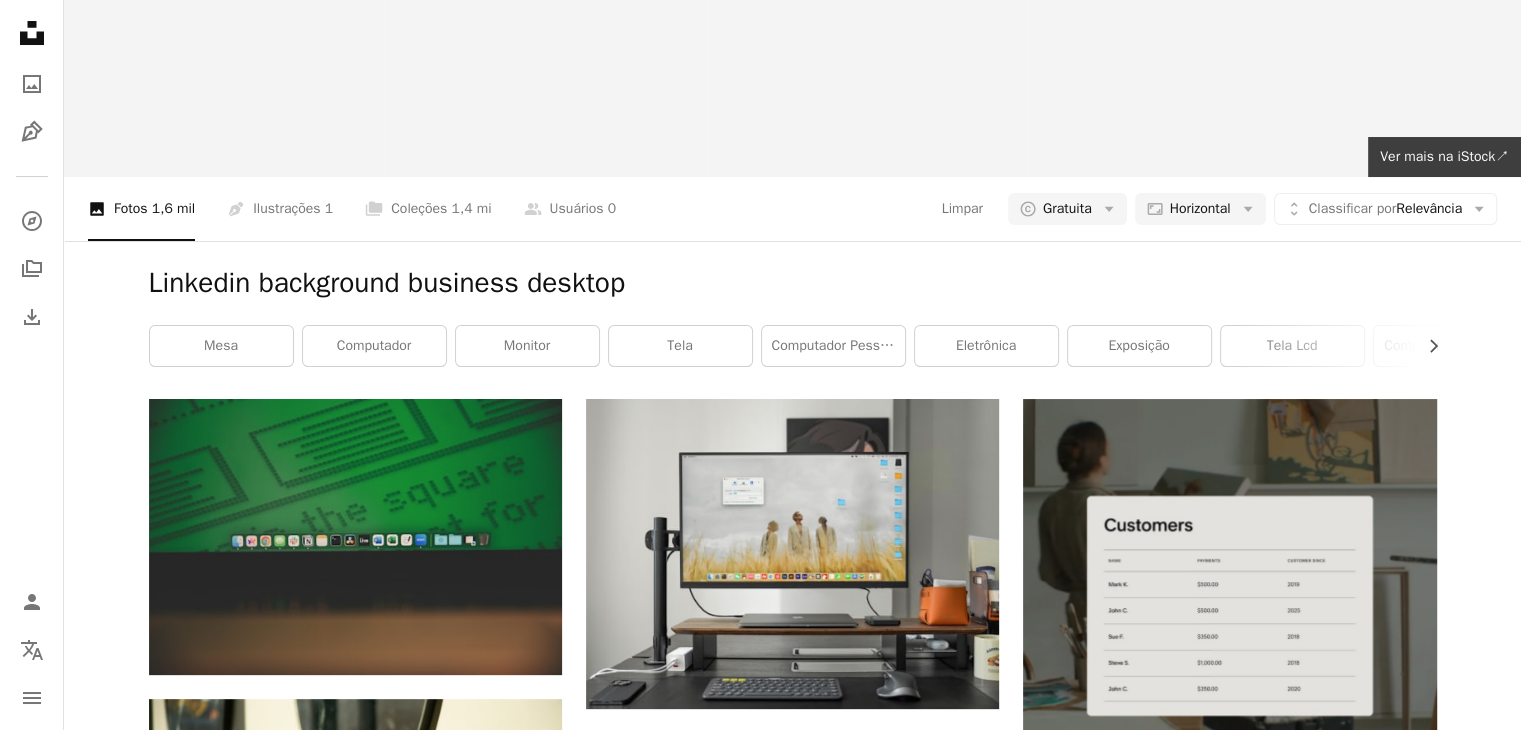 scroll, scrollTop: 50311, scrollLeft: 0, axis: vertical 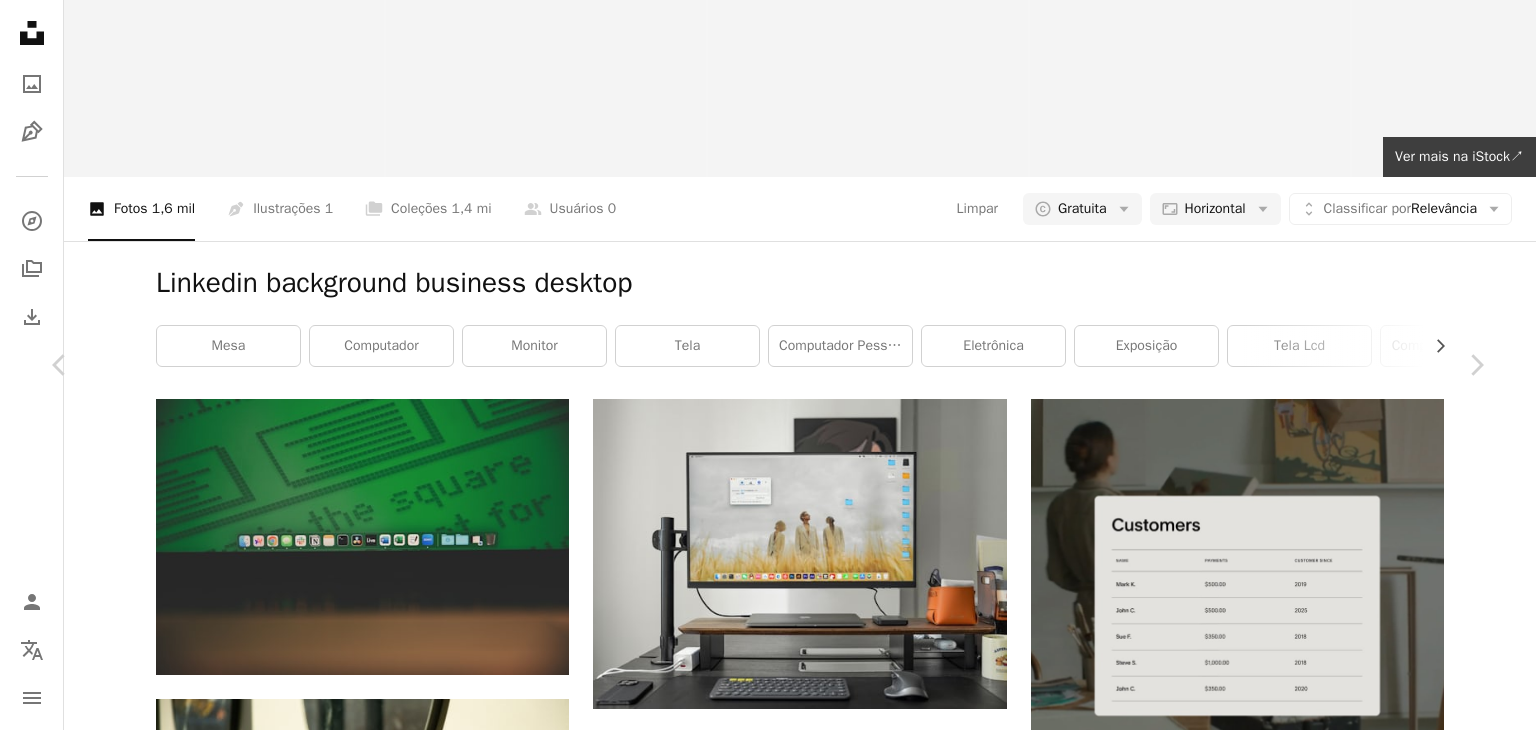 click on "Baixar gratuitamente" at bounding box center [1266, 53383] 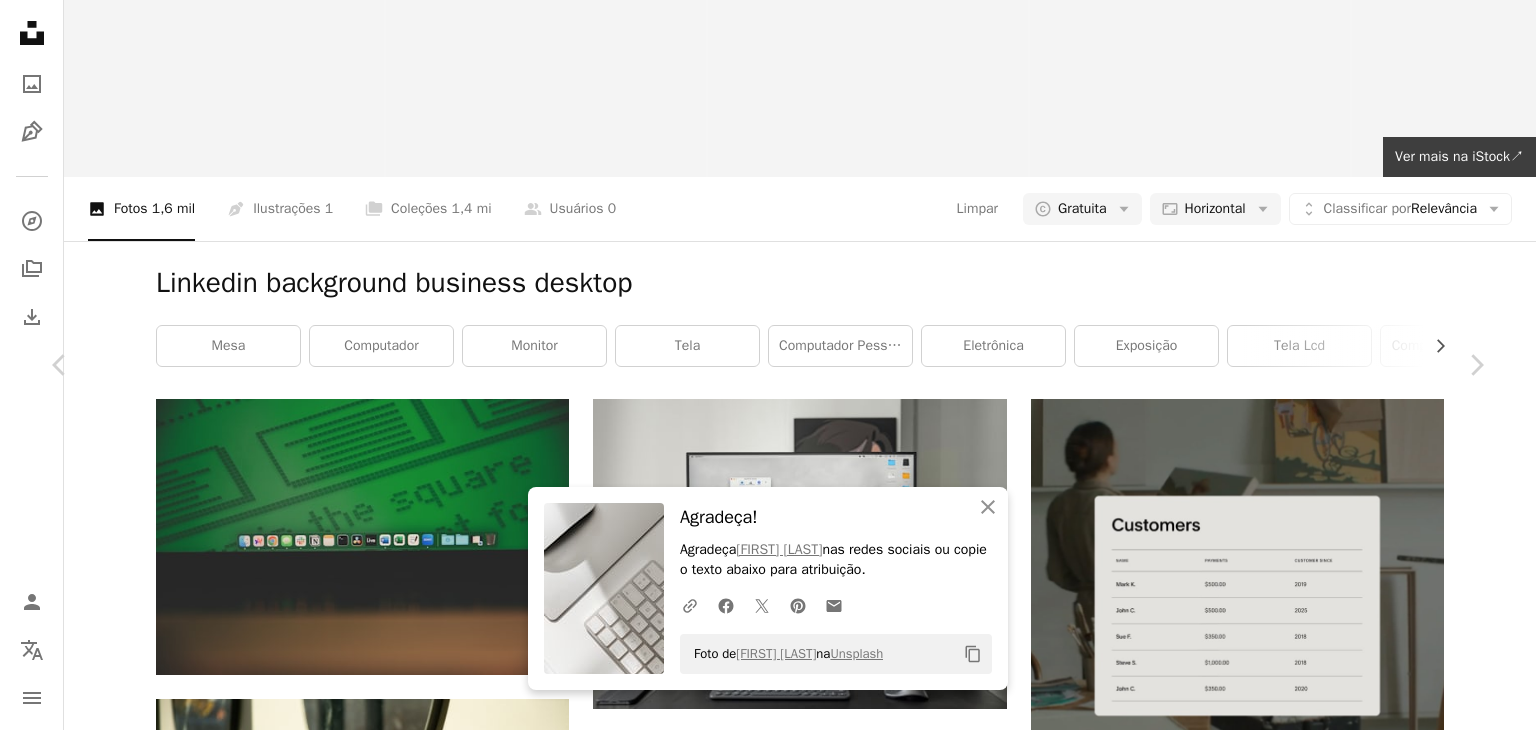 scroll, scrollTop: 1200, scrollLeft: 0, axis: vertical 